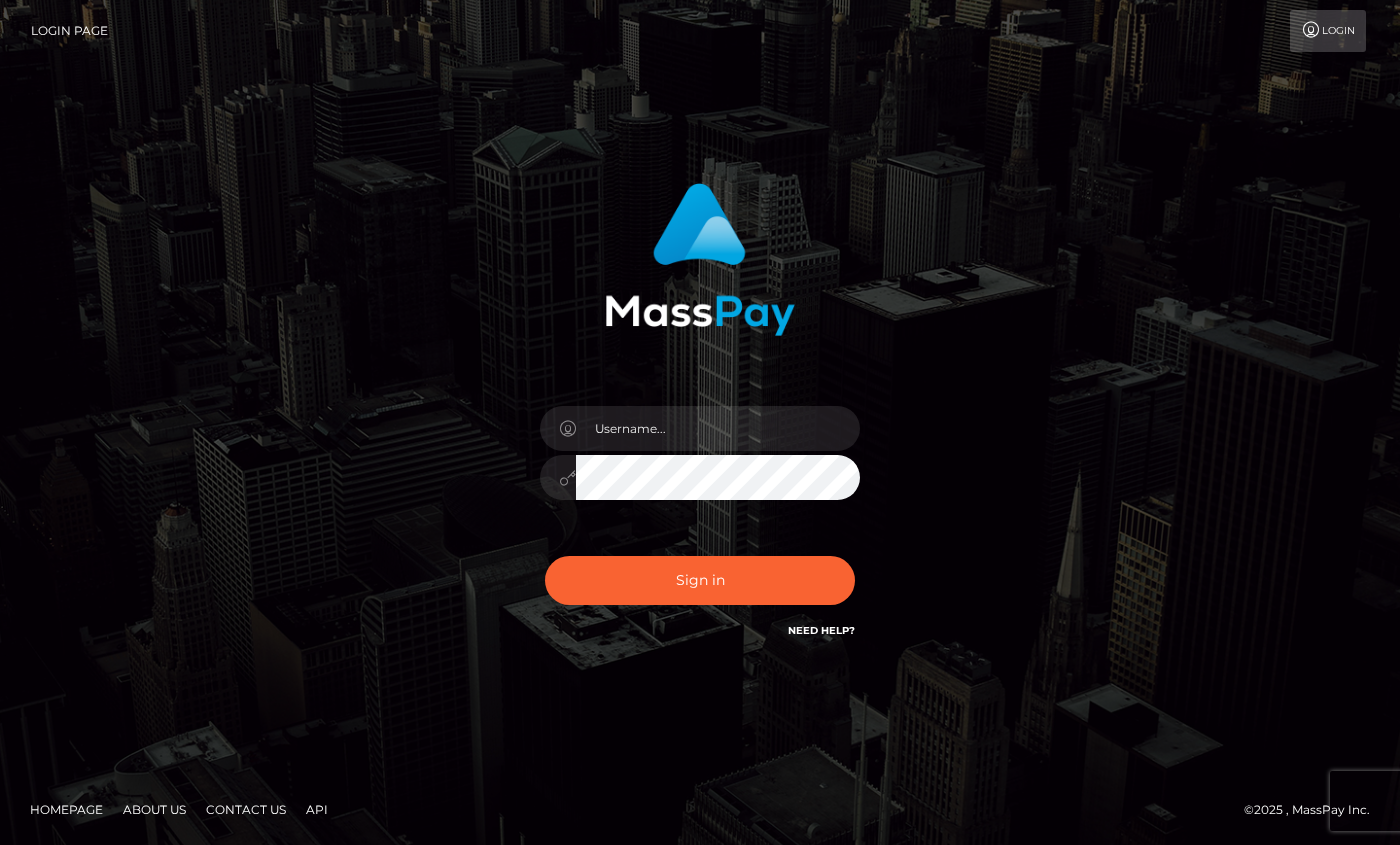 scroll, scrollTop: 0, scrollLeft: 0, axis: both 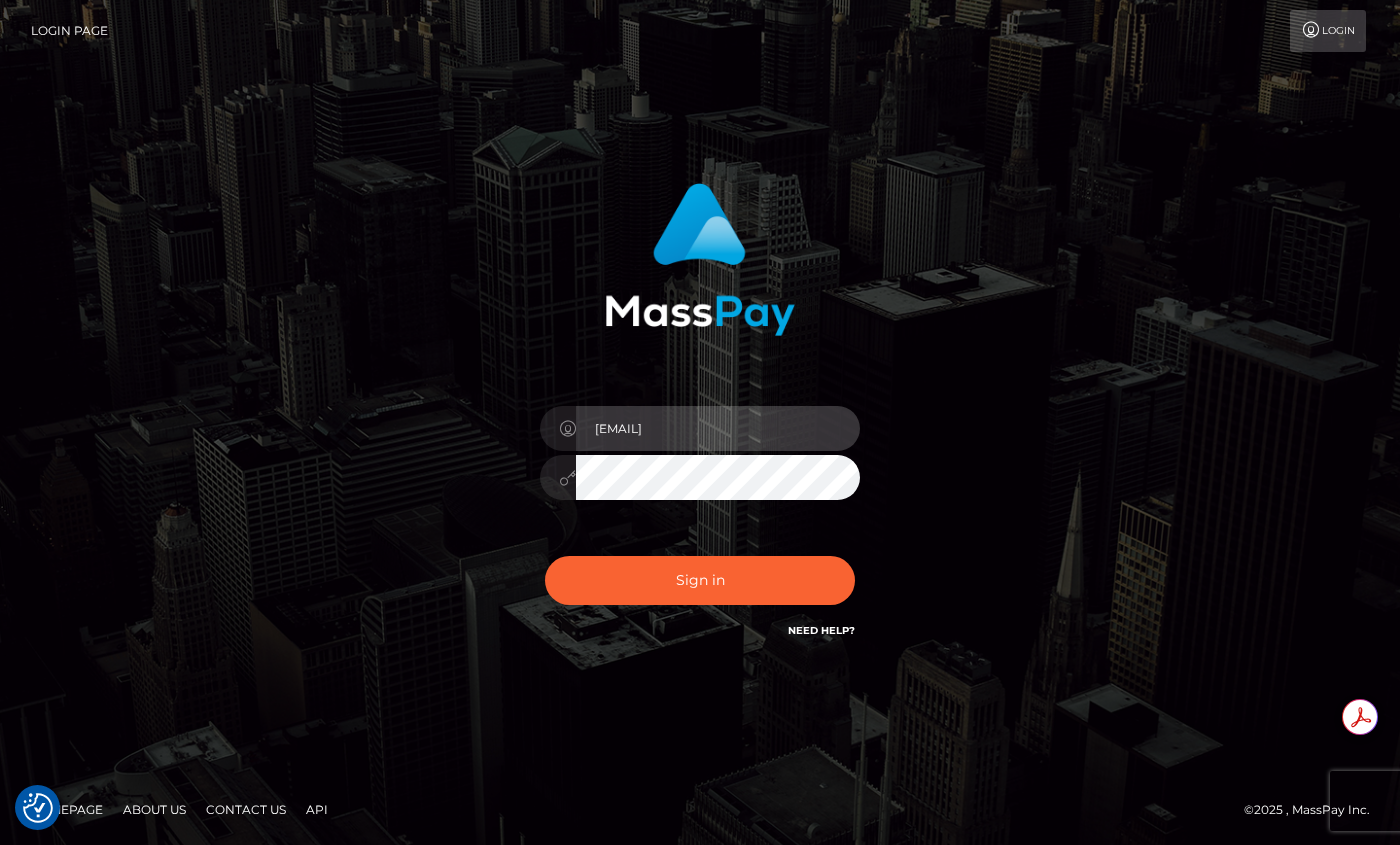 drag, startPoint x: 823, startPoint y: 384, endPoint x: 734, endPoint y: 441, distance: 105.68822 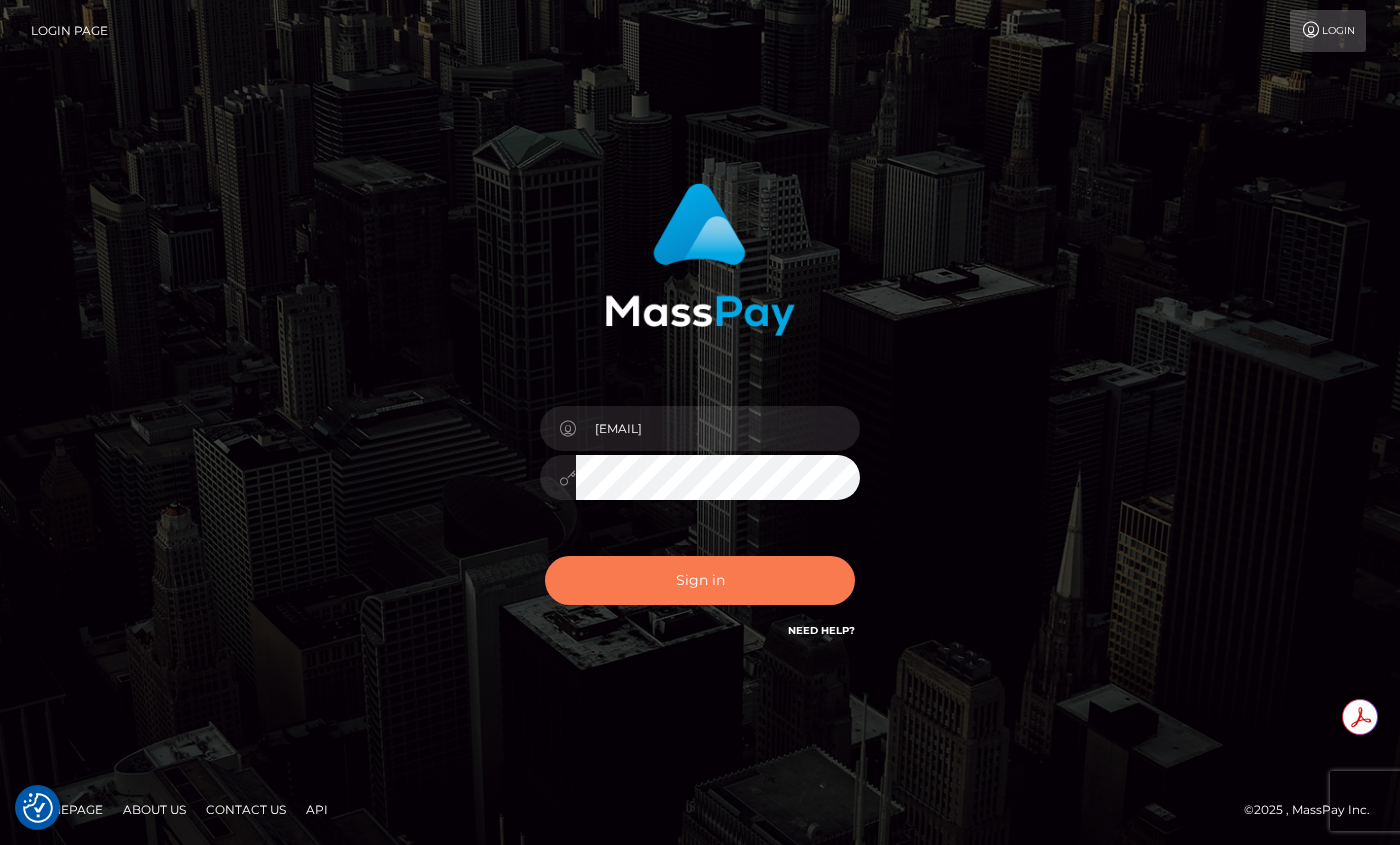 click on "Sign in" at bounding box center (700, 580) 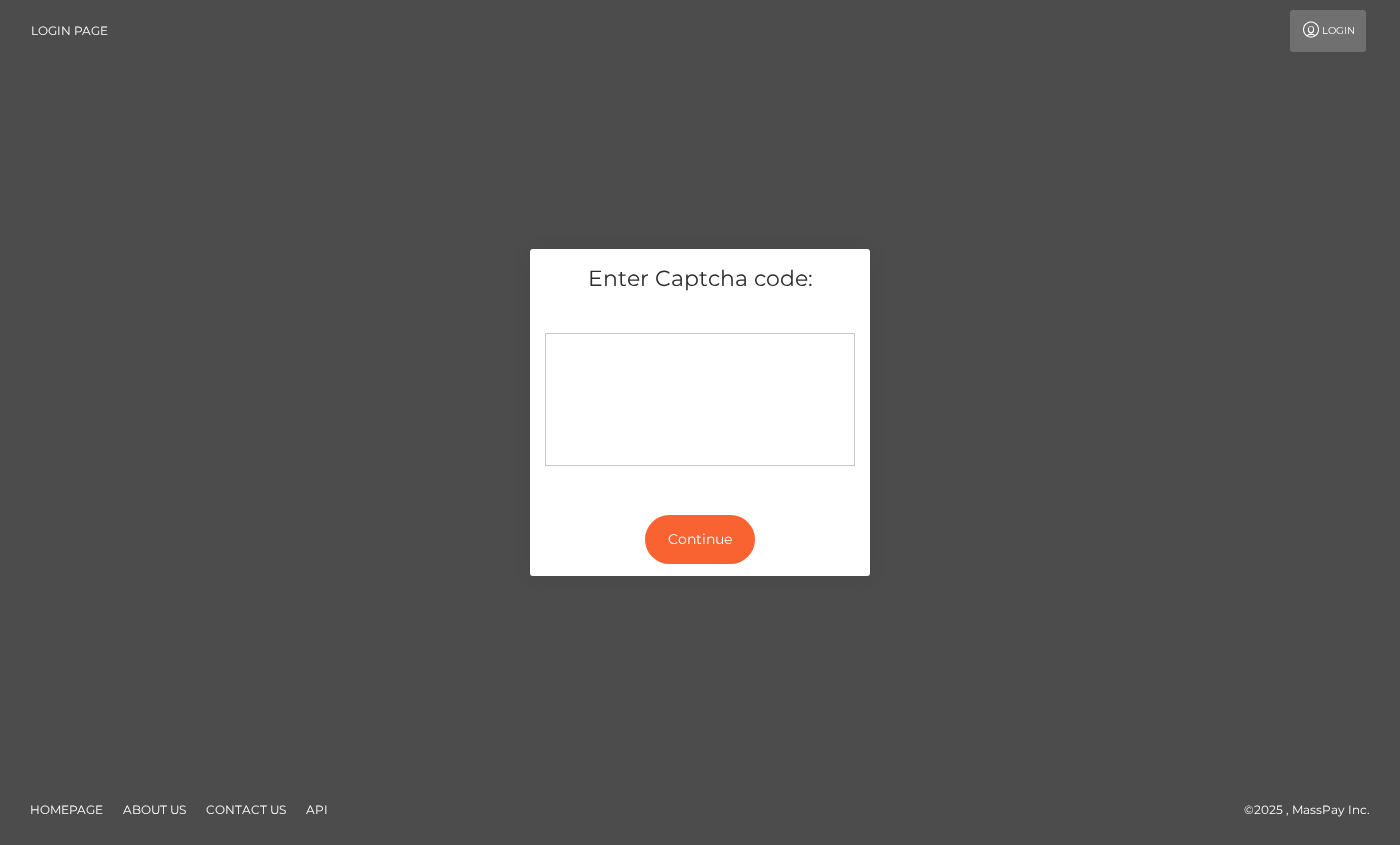 scroll, scrollTop: 0, scrollLeft: 0, axis: both 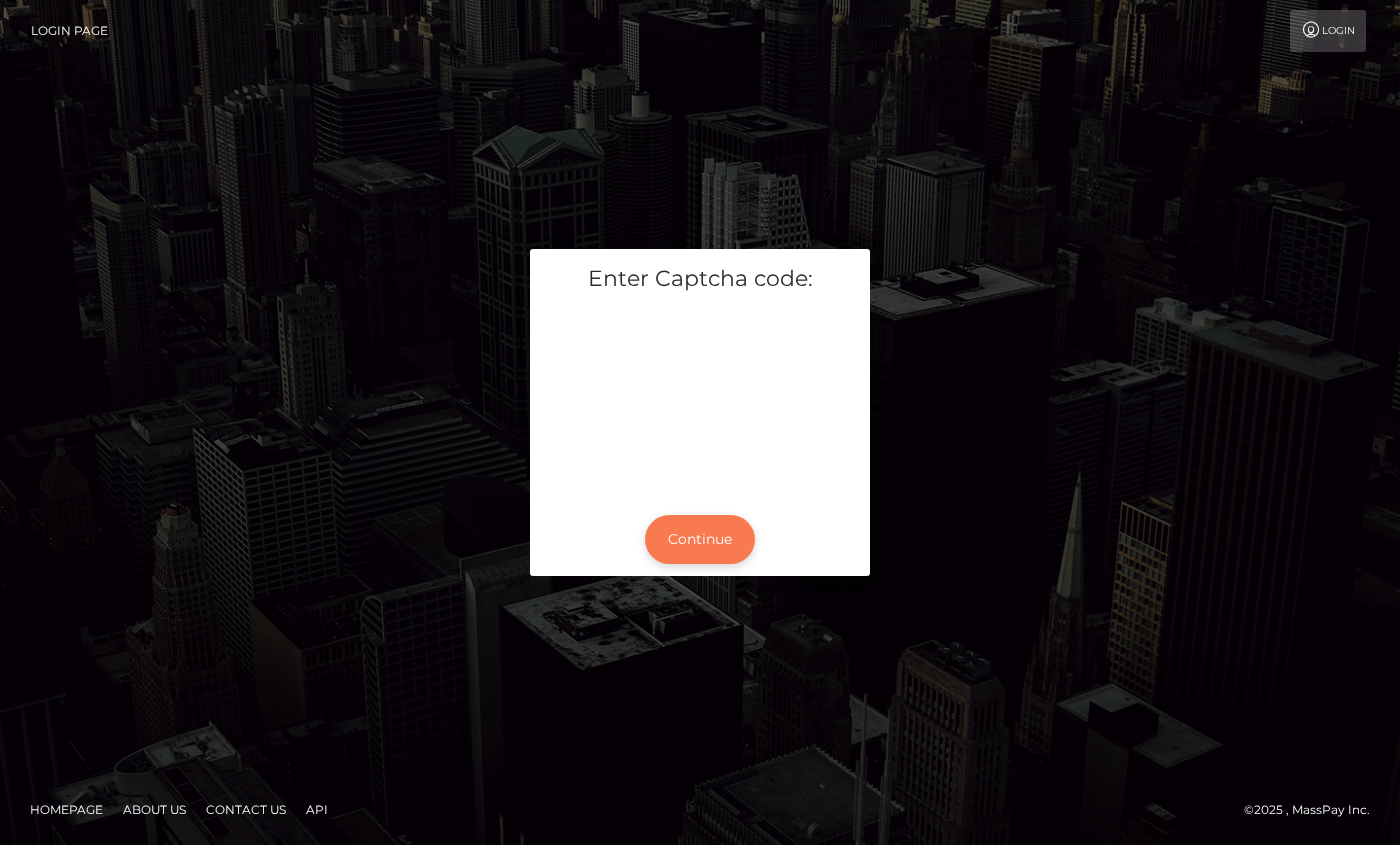 click on "Continue" at bounding box center [700, 539] 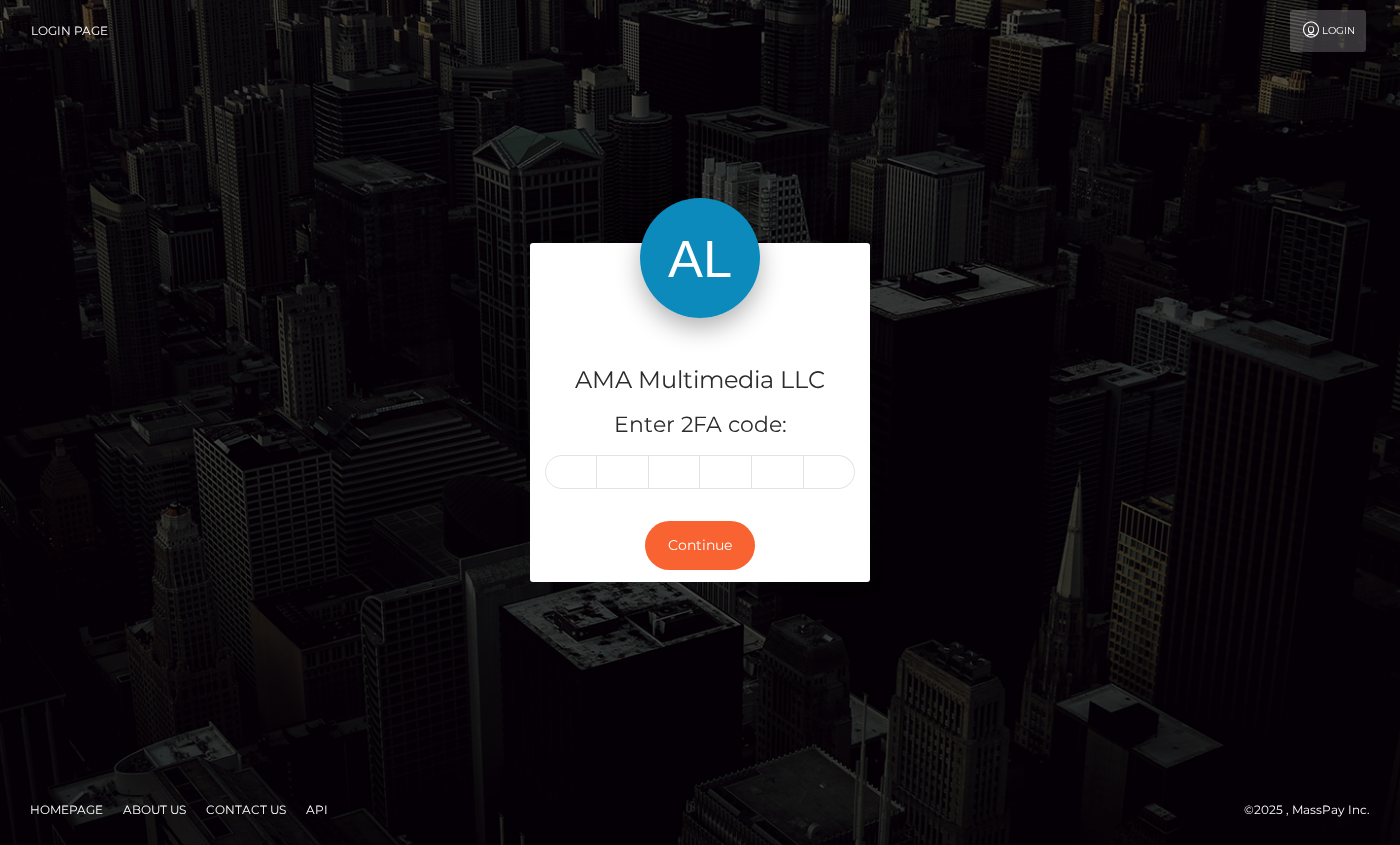 scroll, scrollTop: 0, scrollLeft: 0, axis: both 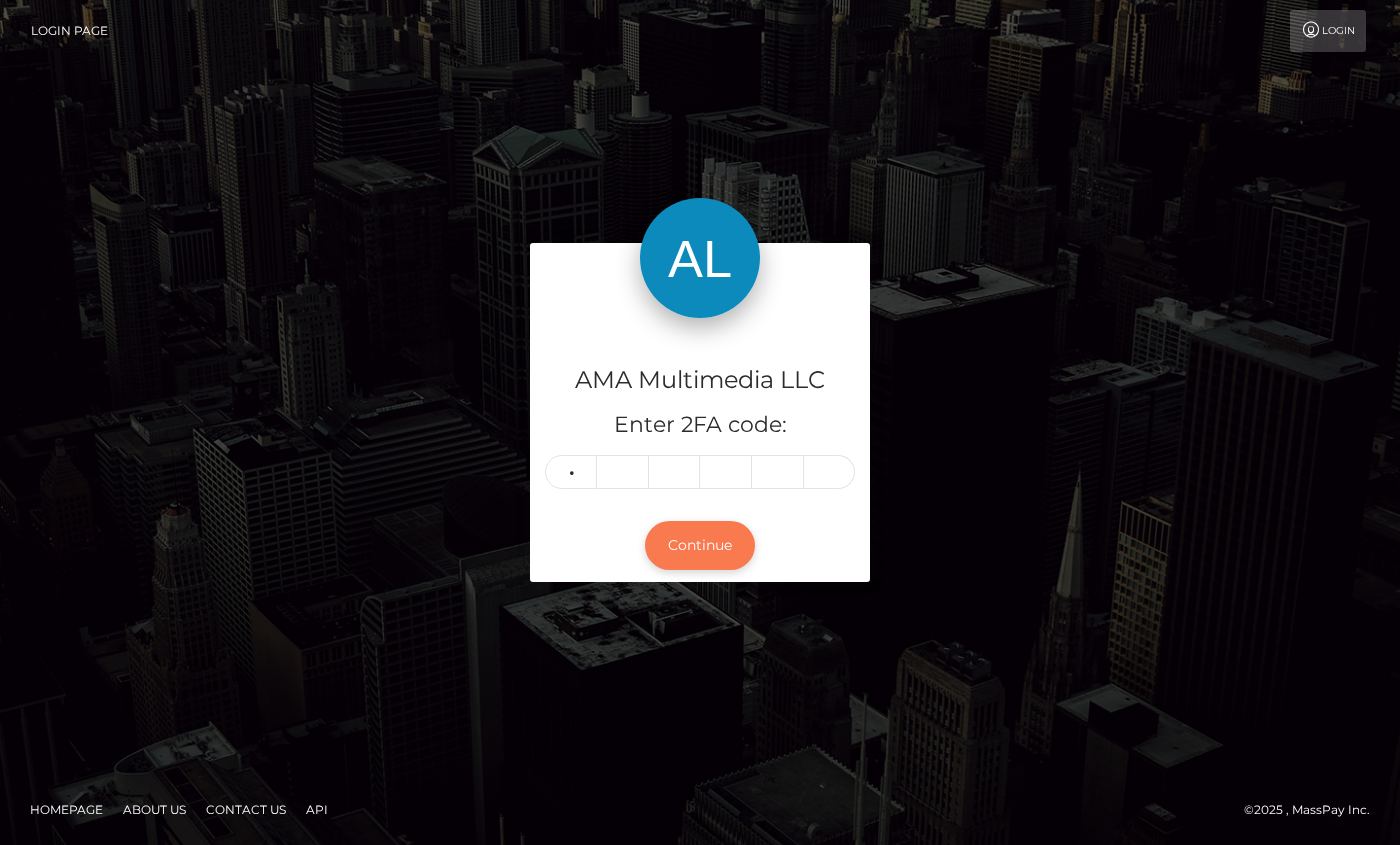 type on "0" 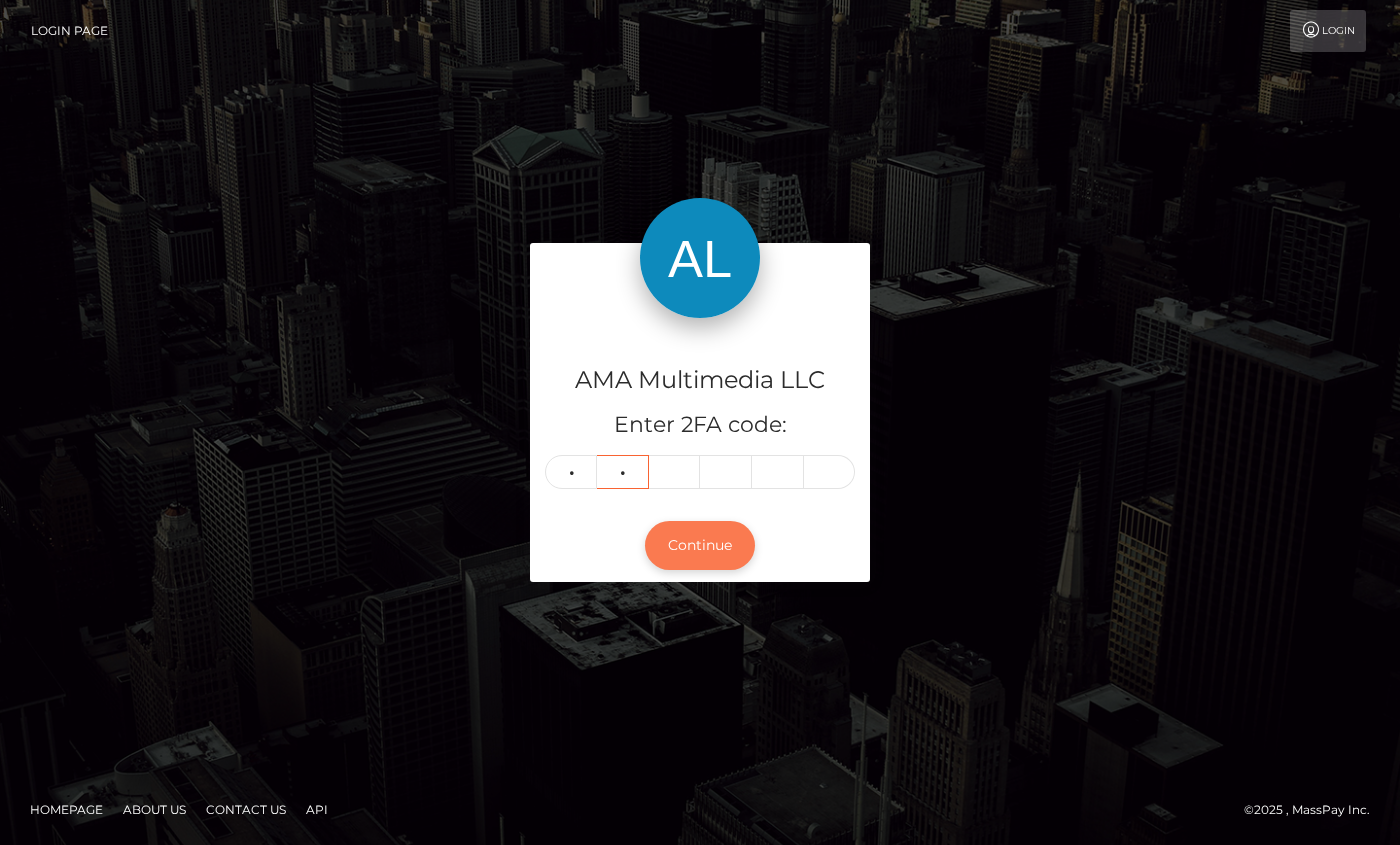 type on "8" 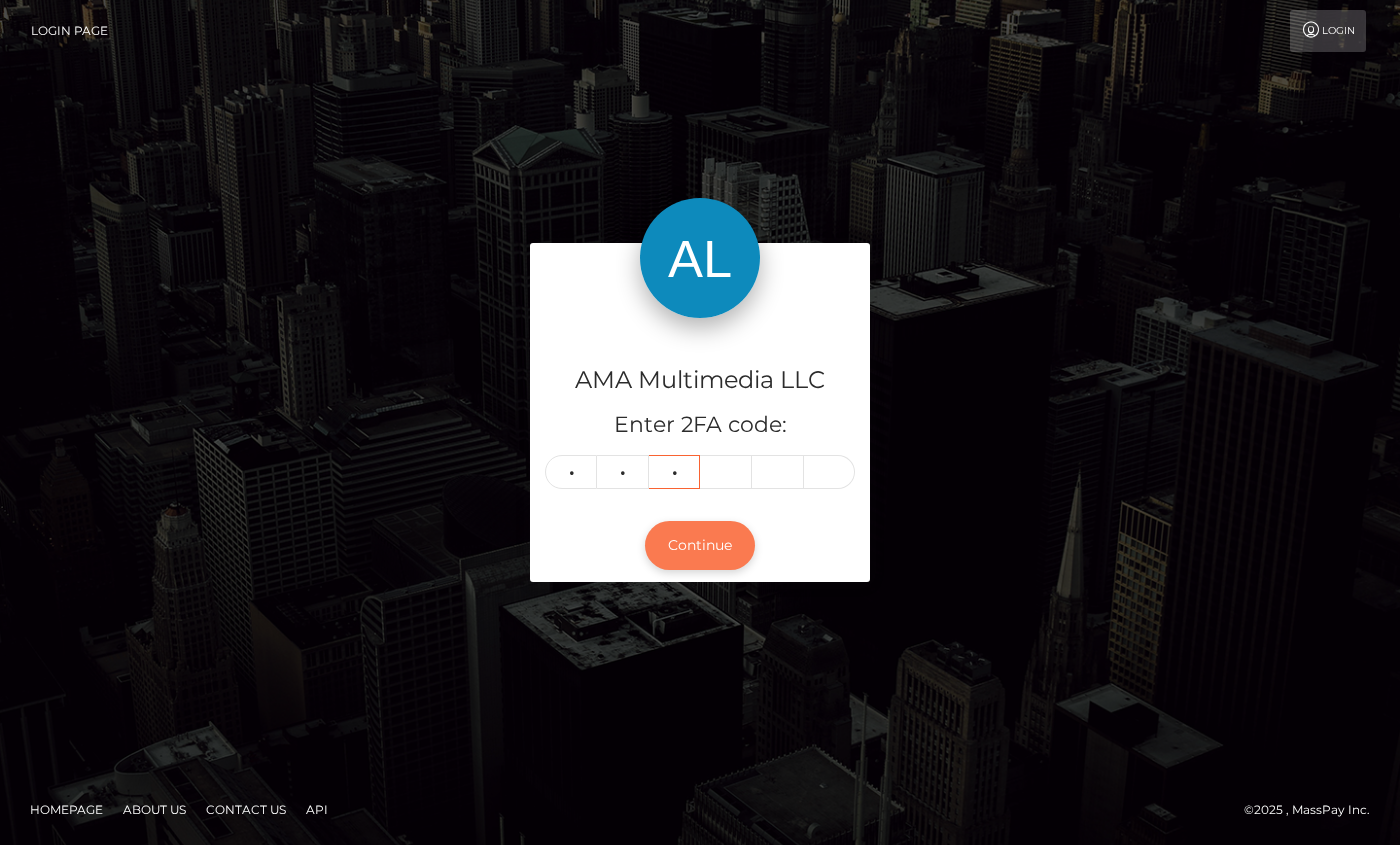 type on "0" 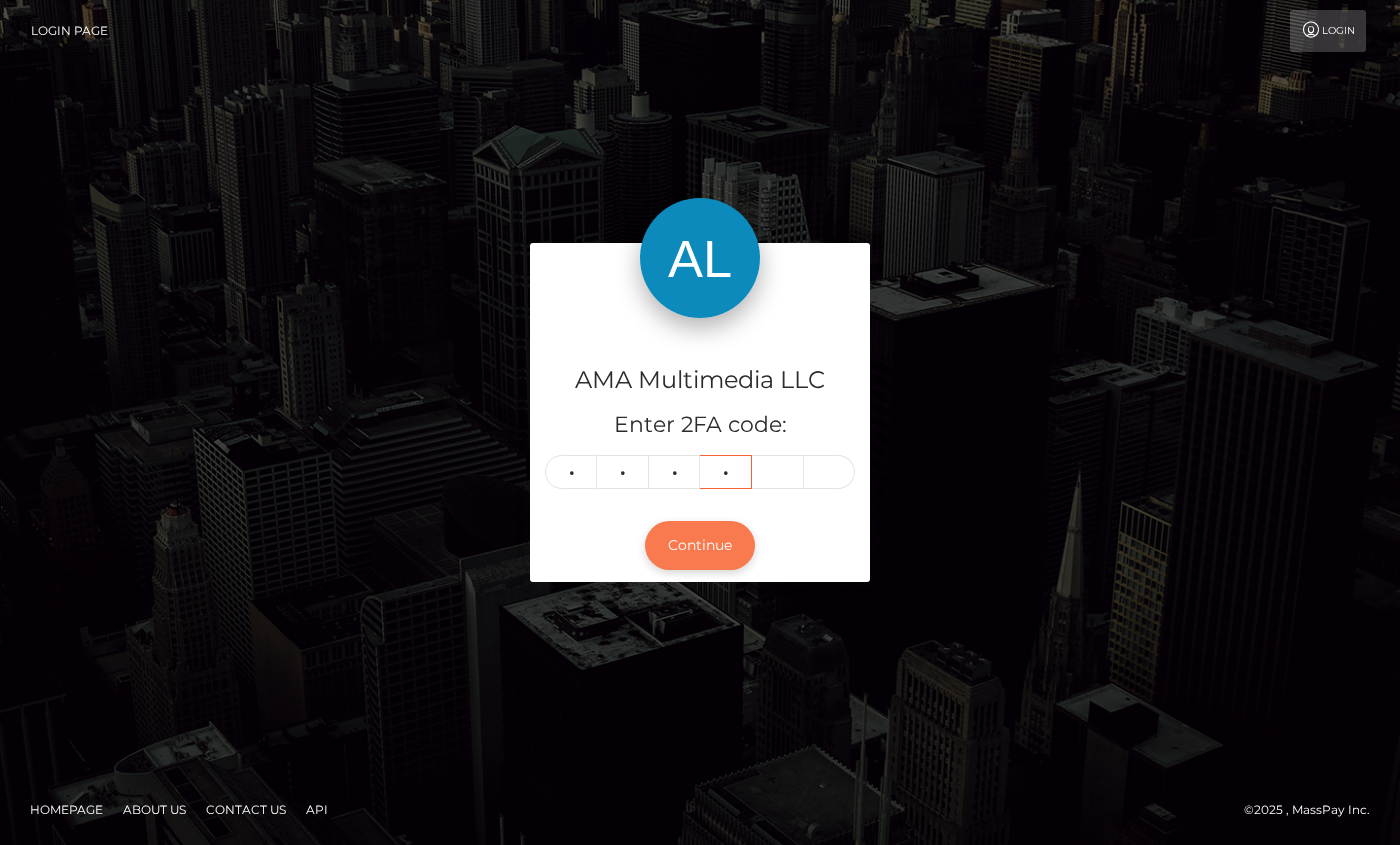 type on "2" 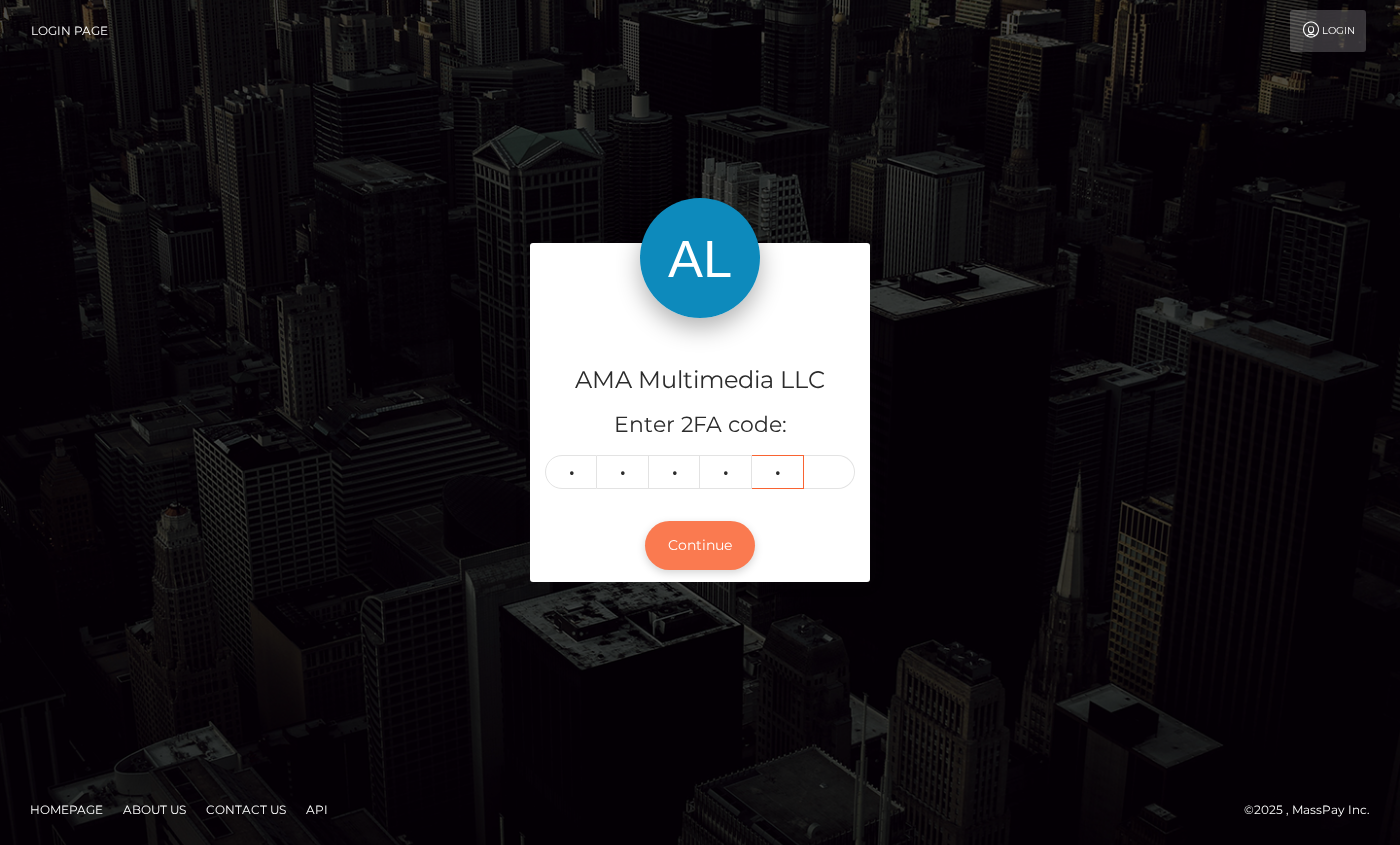 type on "6" 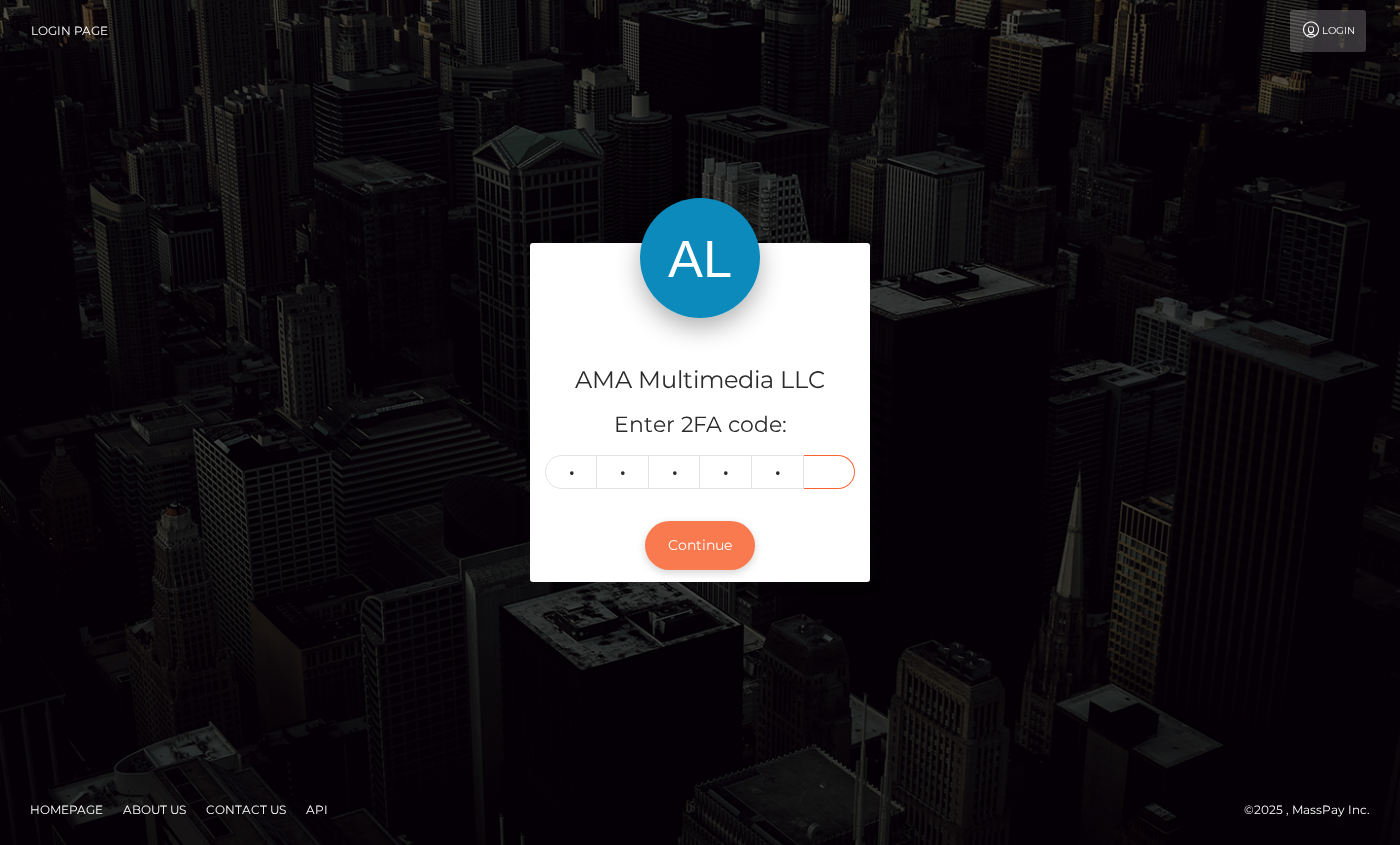 type on "3" 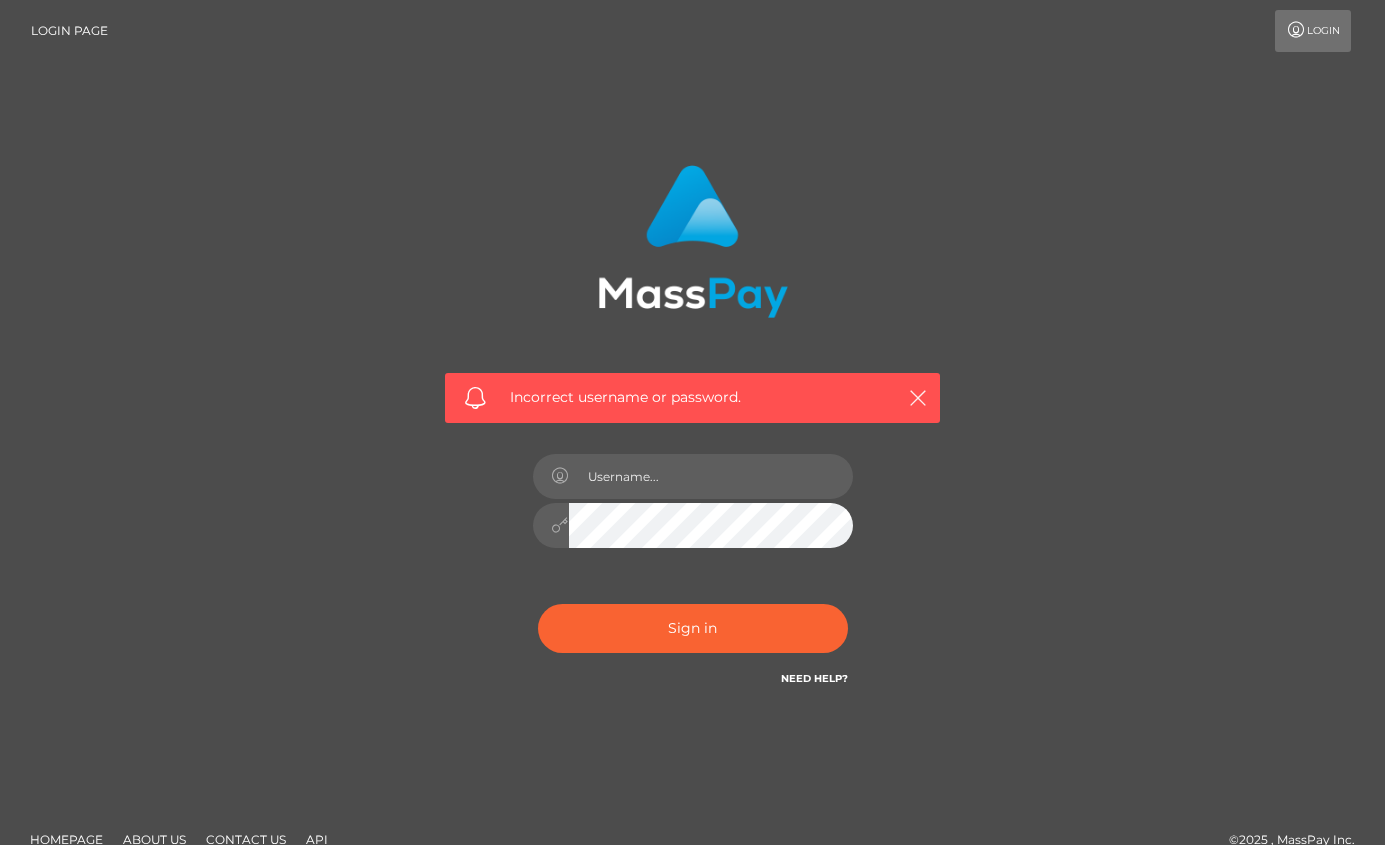 scroll, scrollTop: 0, scrollLeft: 0, axis: both 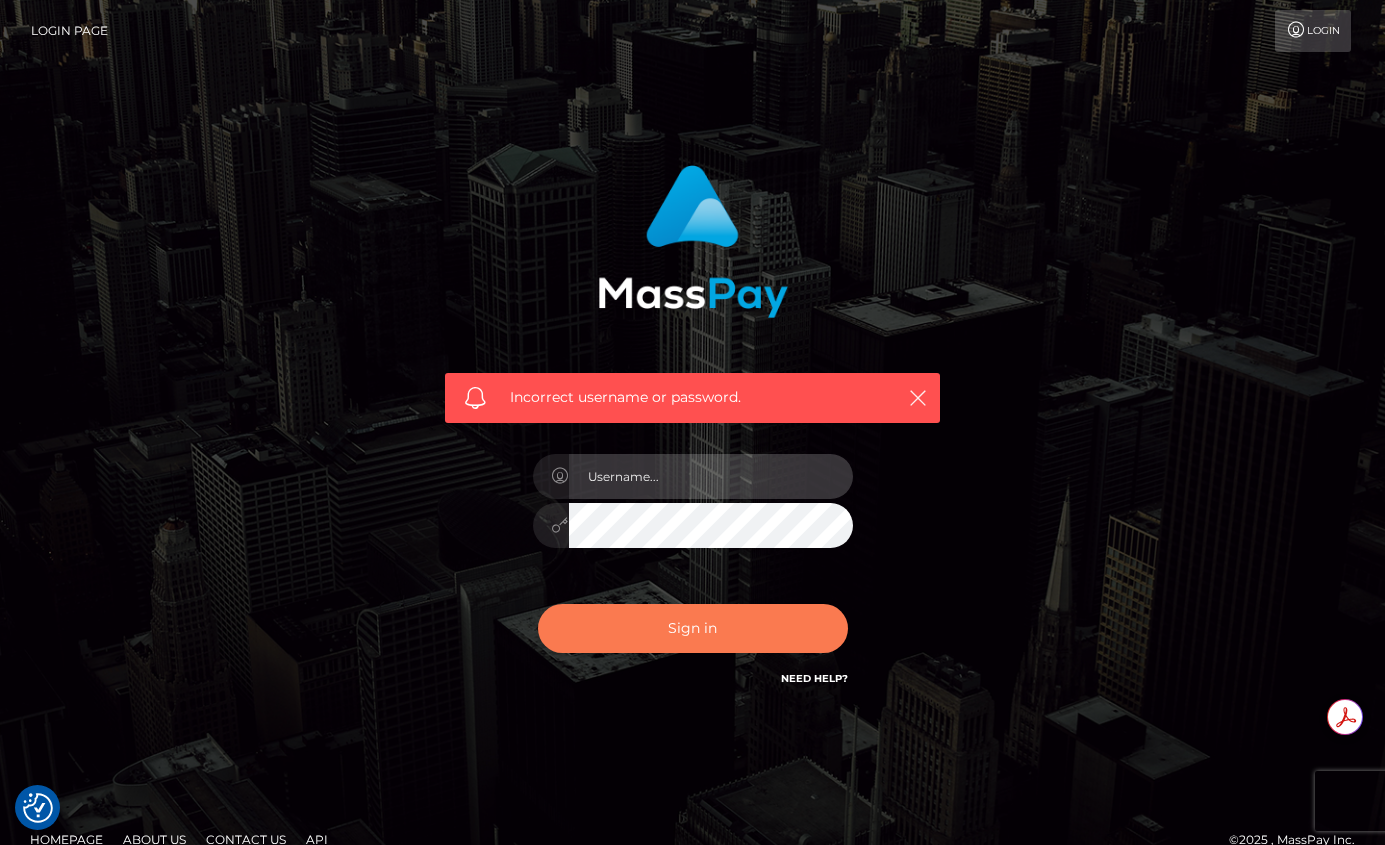 type on "roberto.ama" 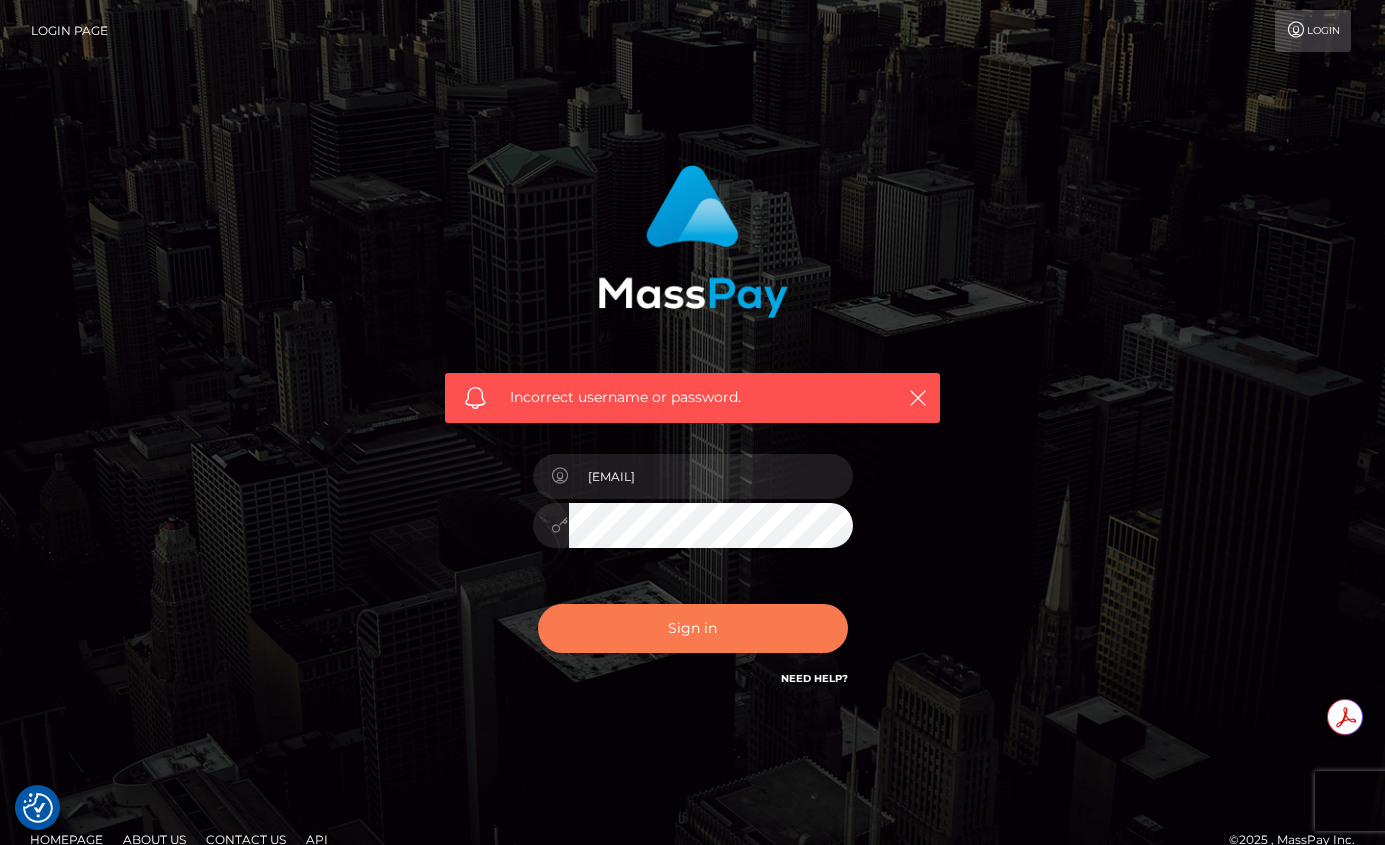 click on "Sign in" at bounding box center [693, 628] 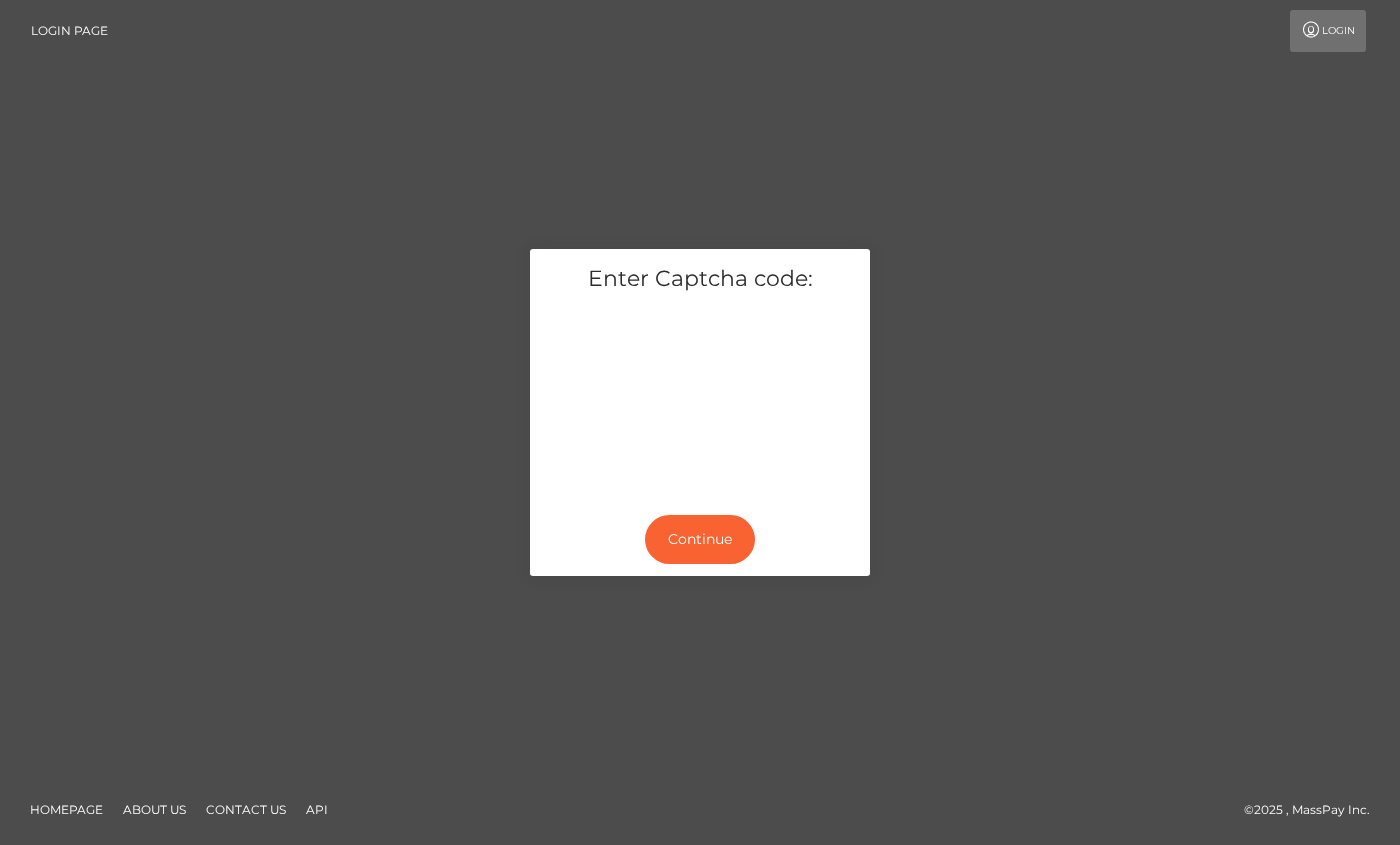 scroll, scrollTop: 0, scrollLeft: 0, axis: both 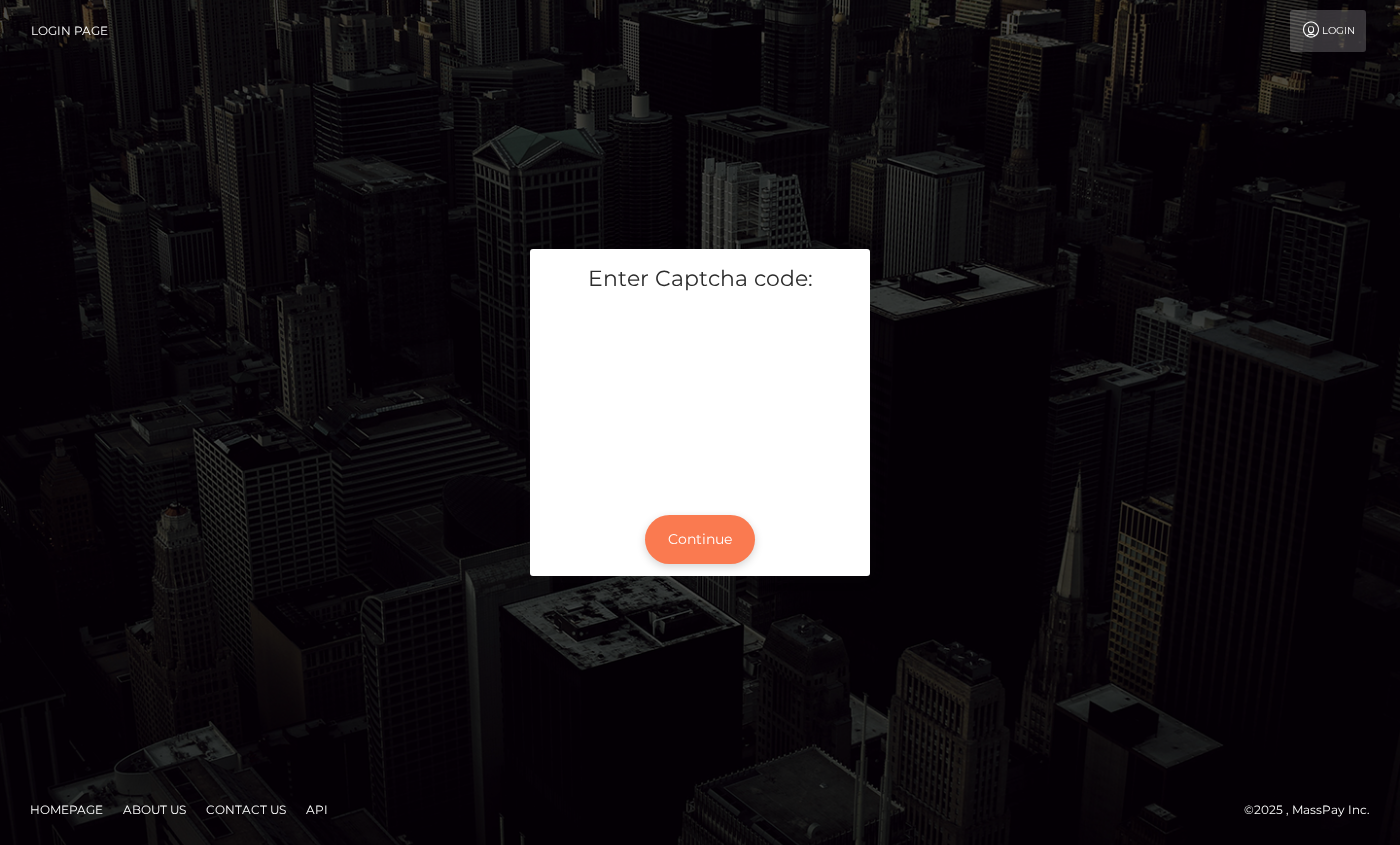 click on "Continue" at bounding box center (700, 539) 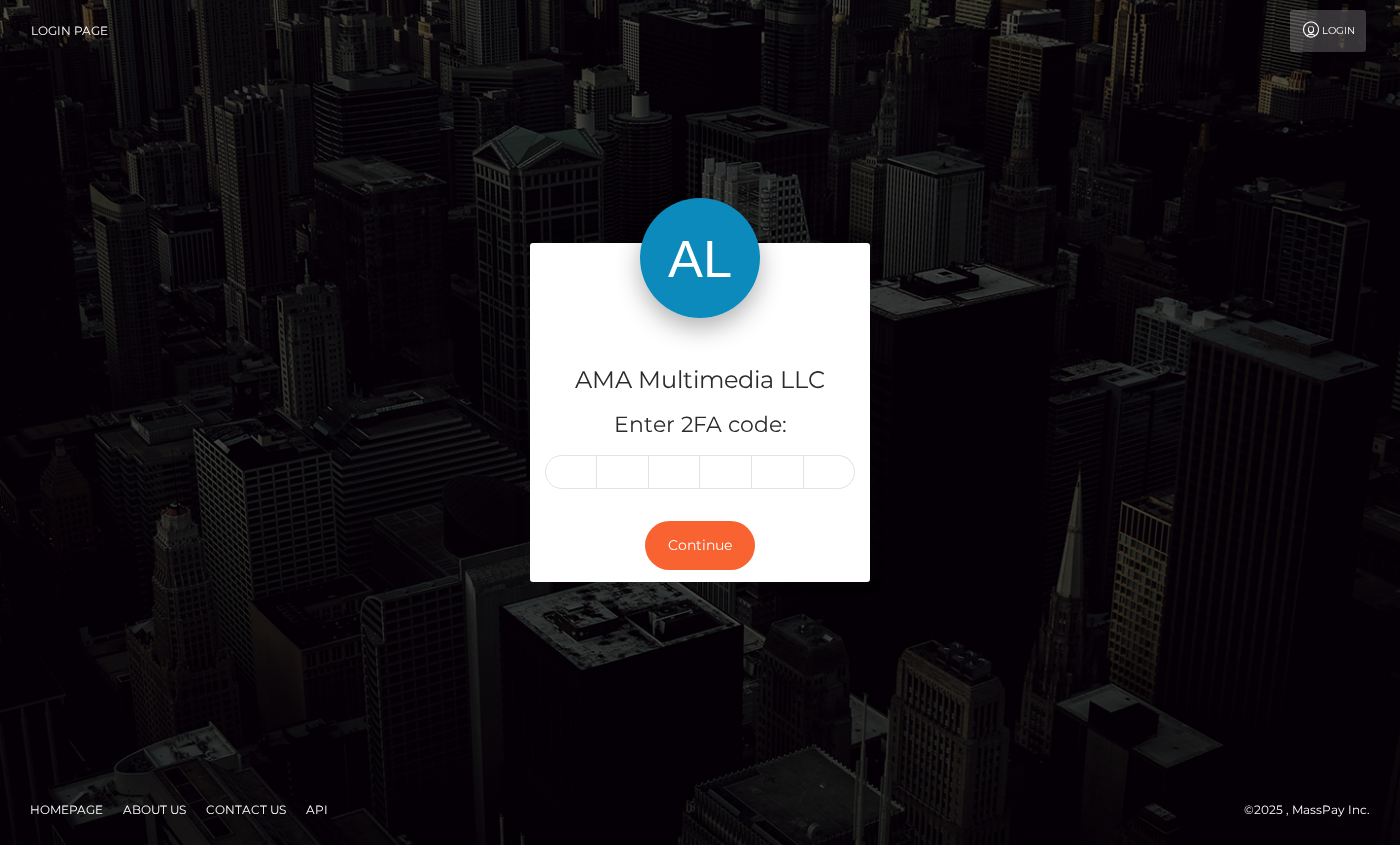 scroll, scrollTop: 0, scrollLeft: 0, axis: both 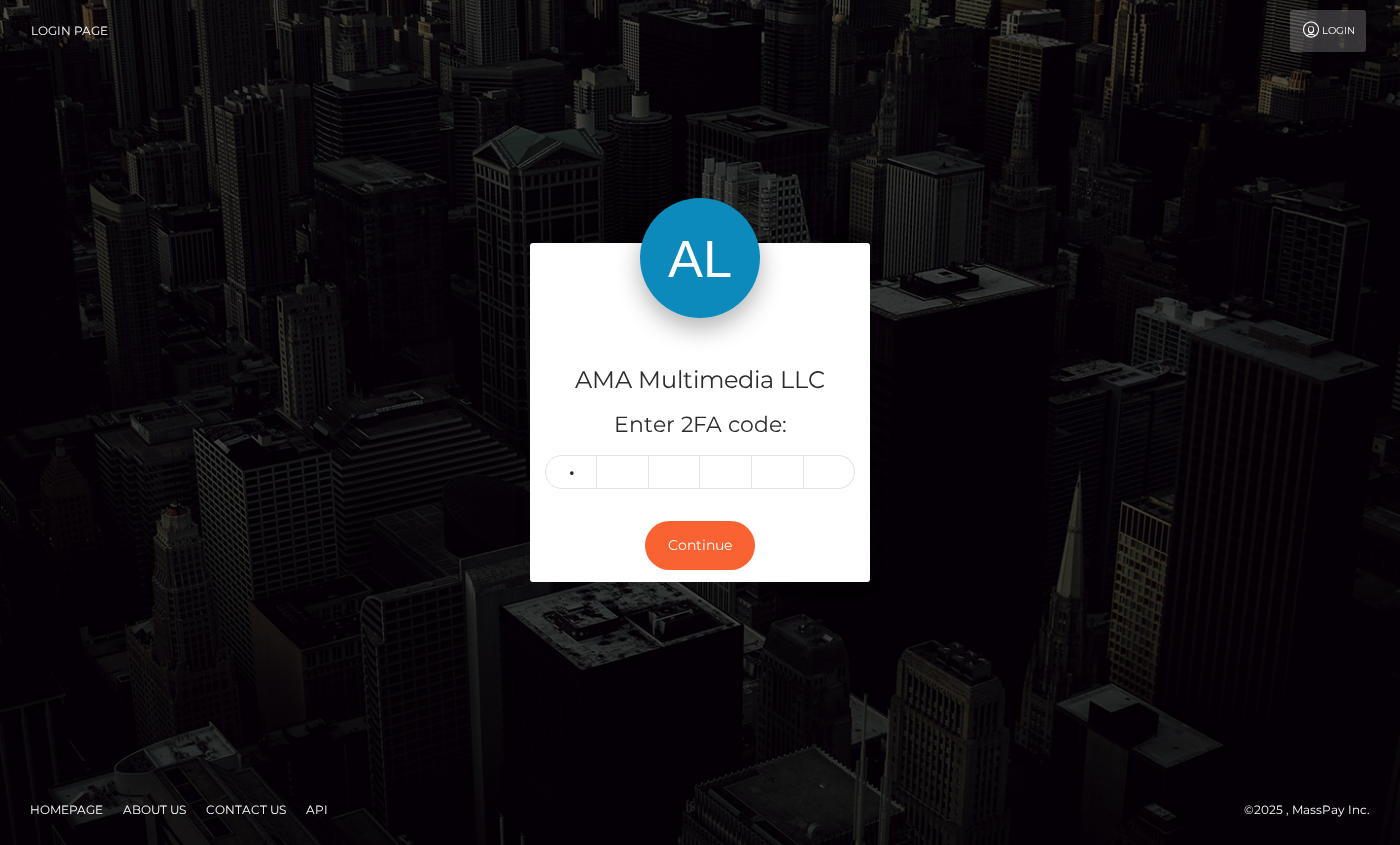 type on "9" 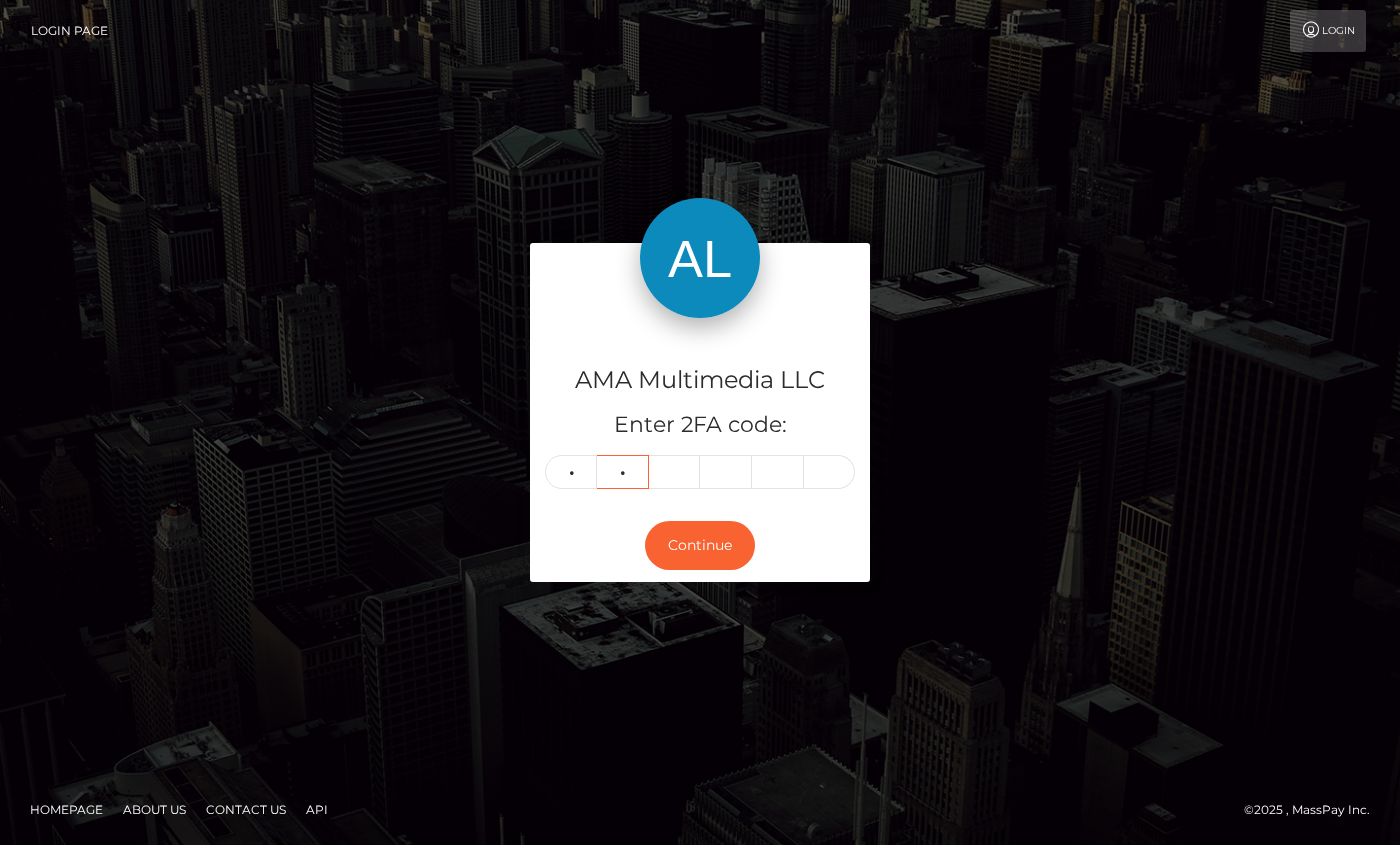 type on "9" 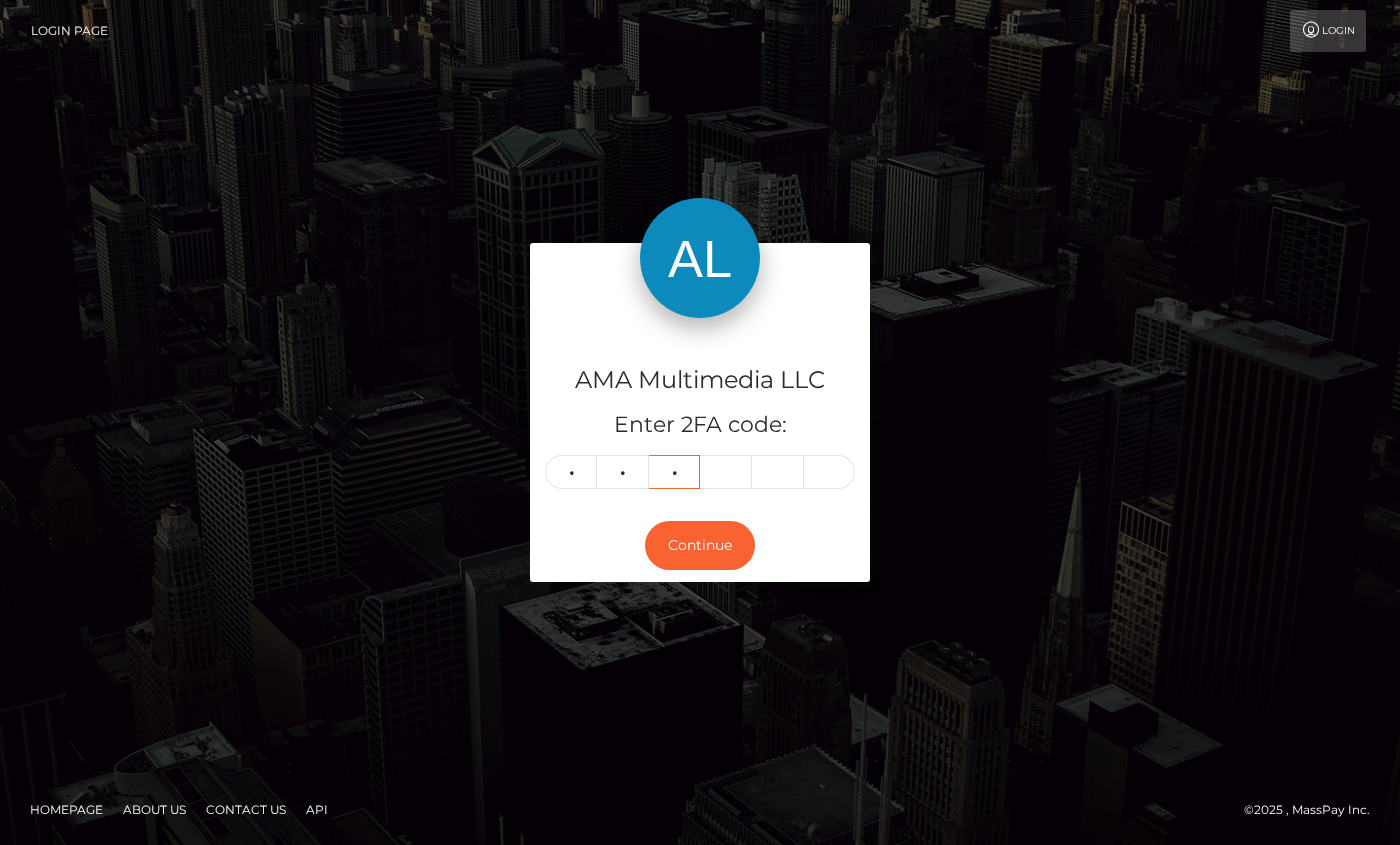 type on "0" 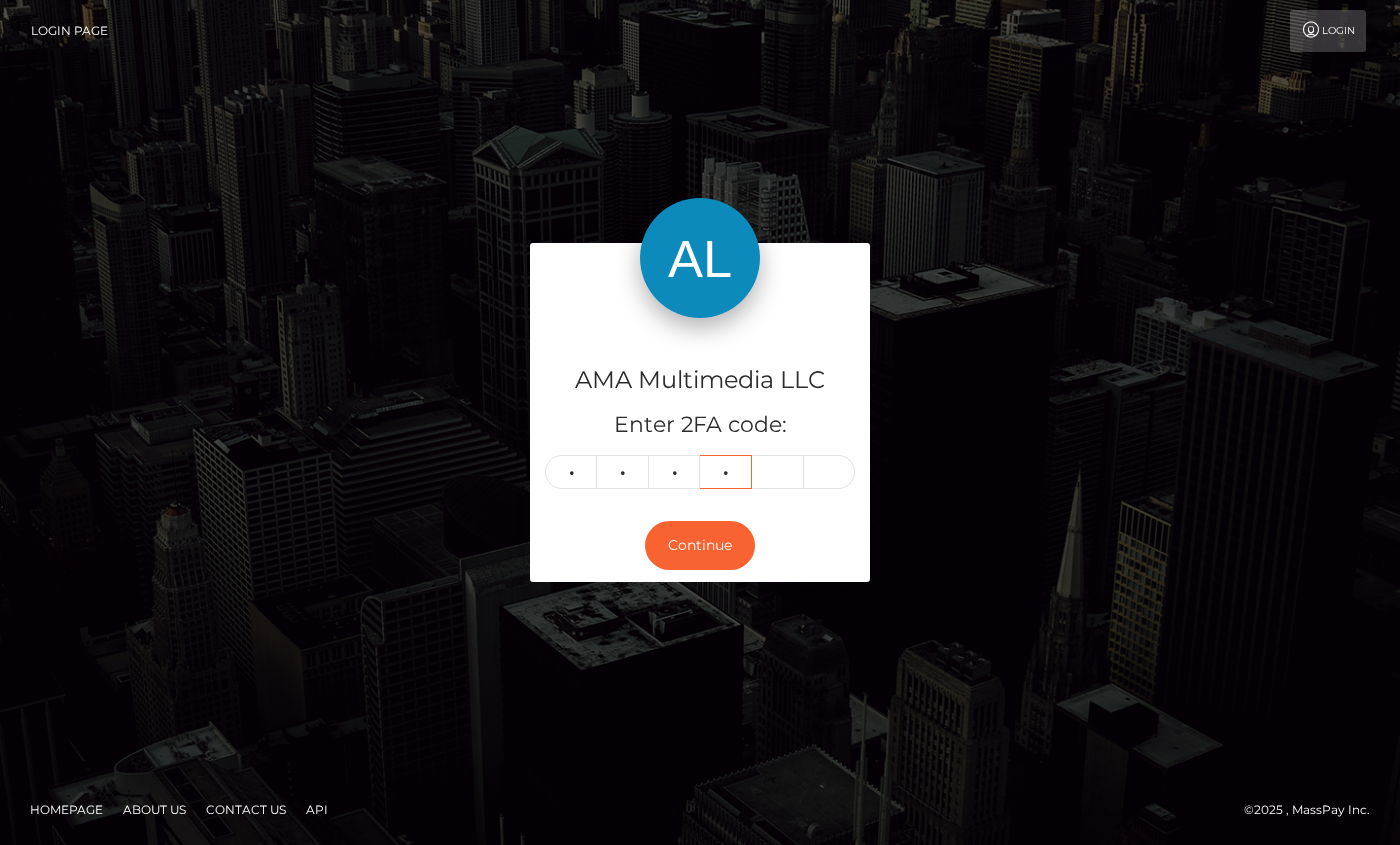 type on "8" 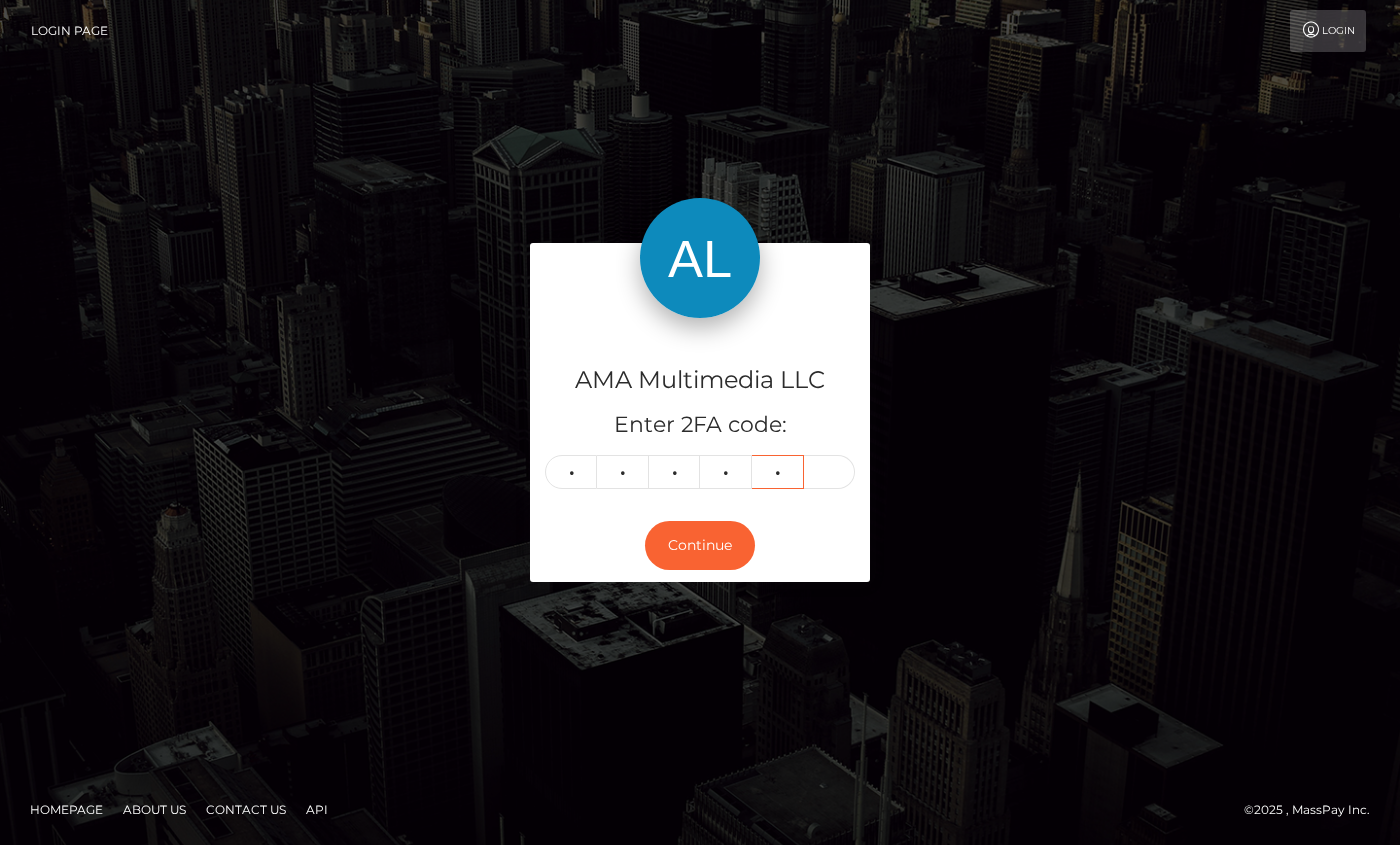 type on "2" 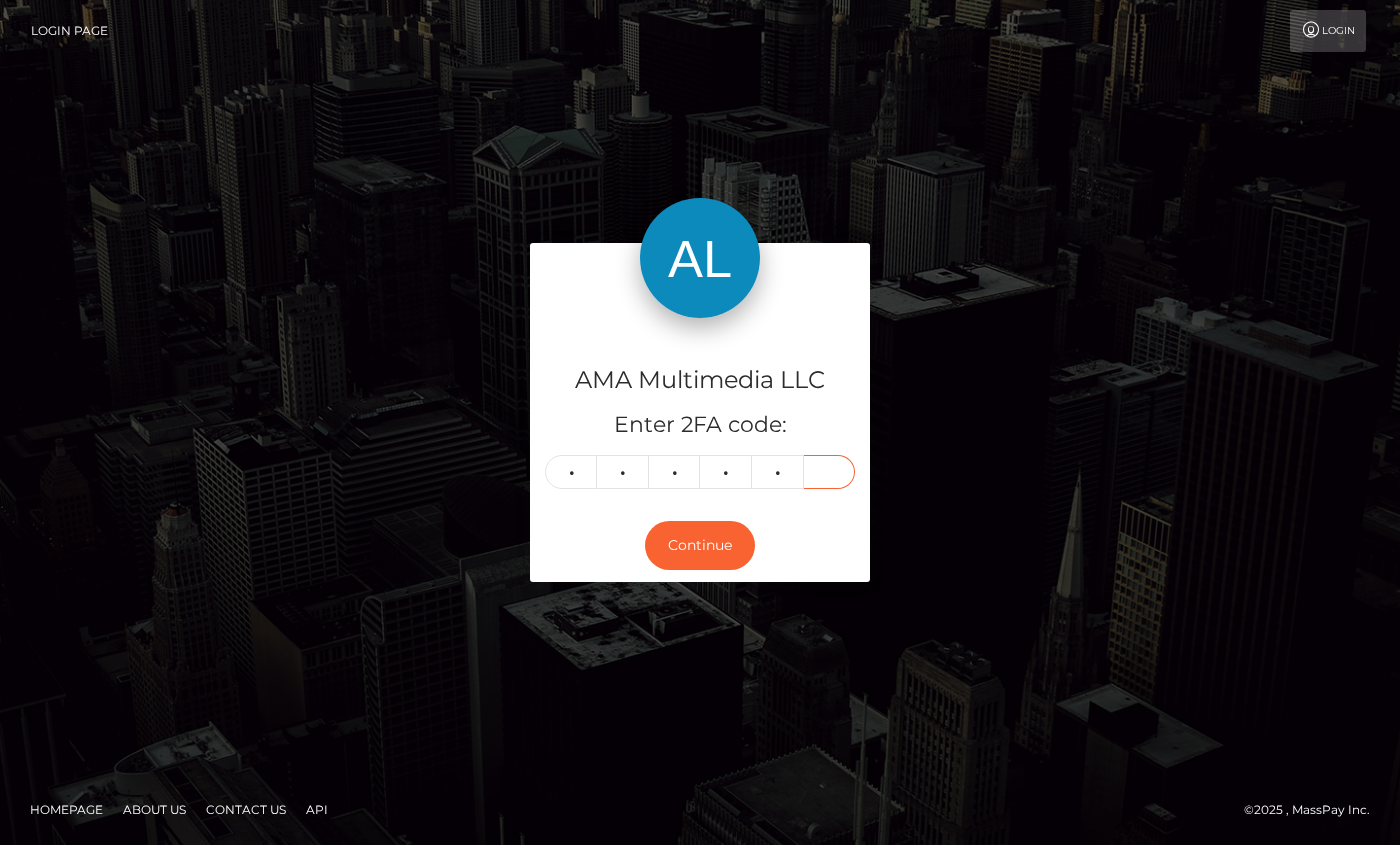 type on "6" 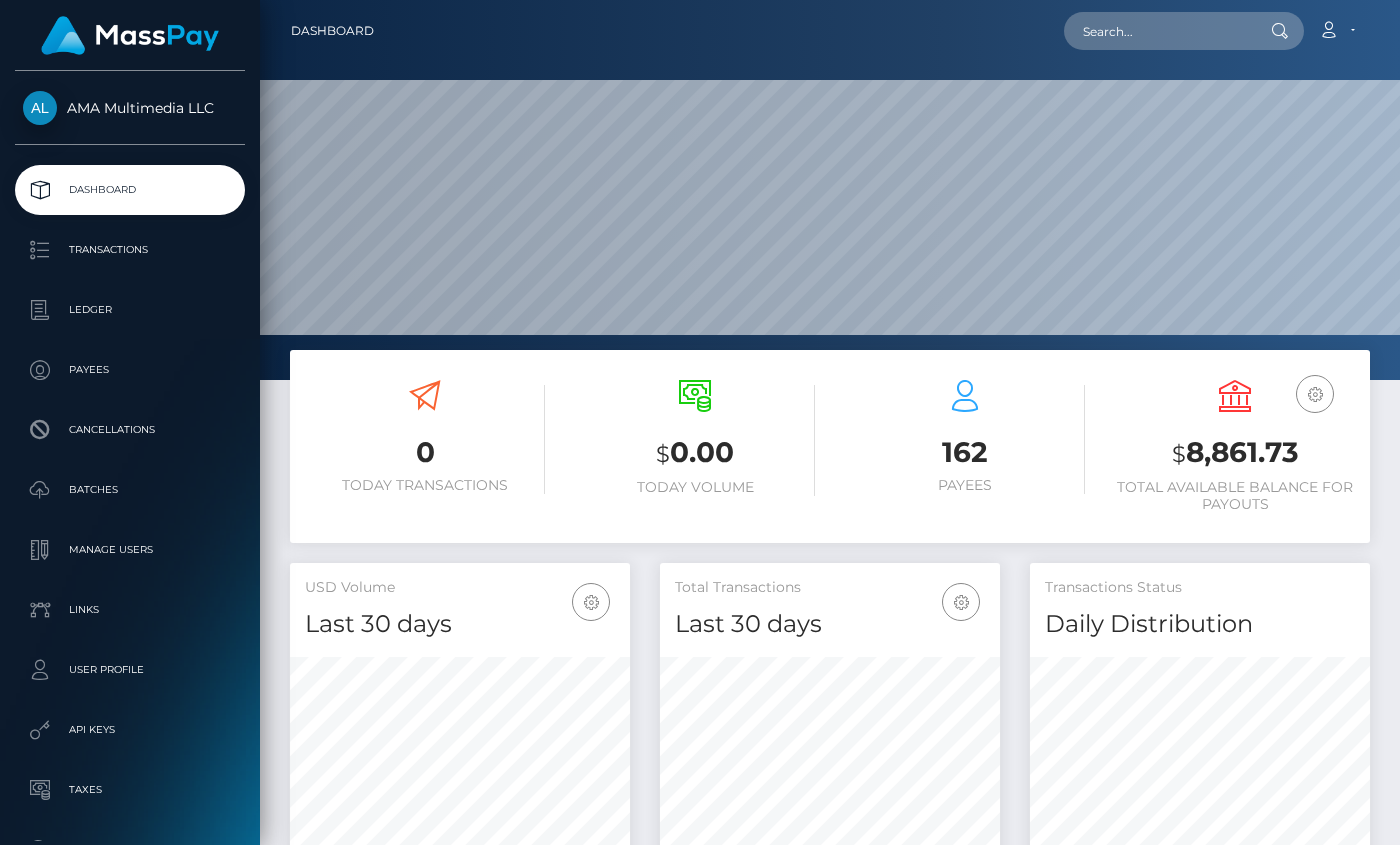 scroll, scrollTop: 0, scrollLeft: 0, axis: both 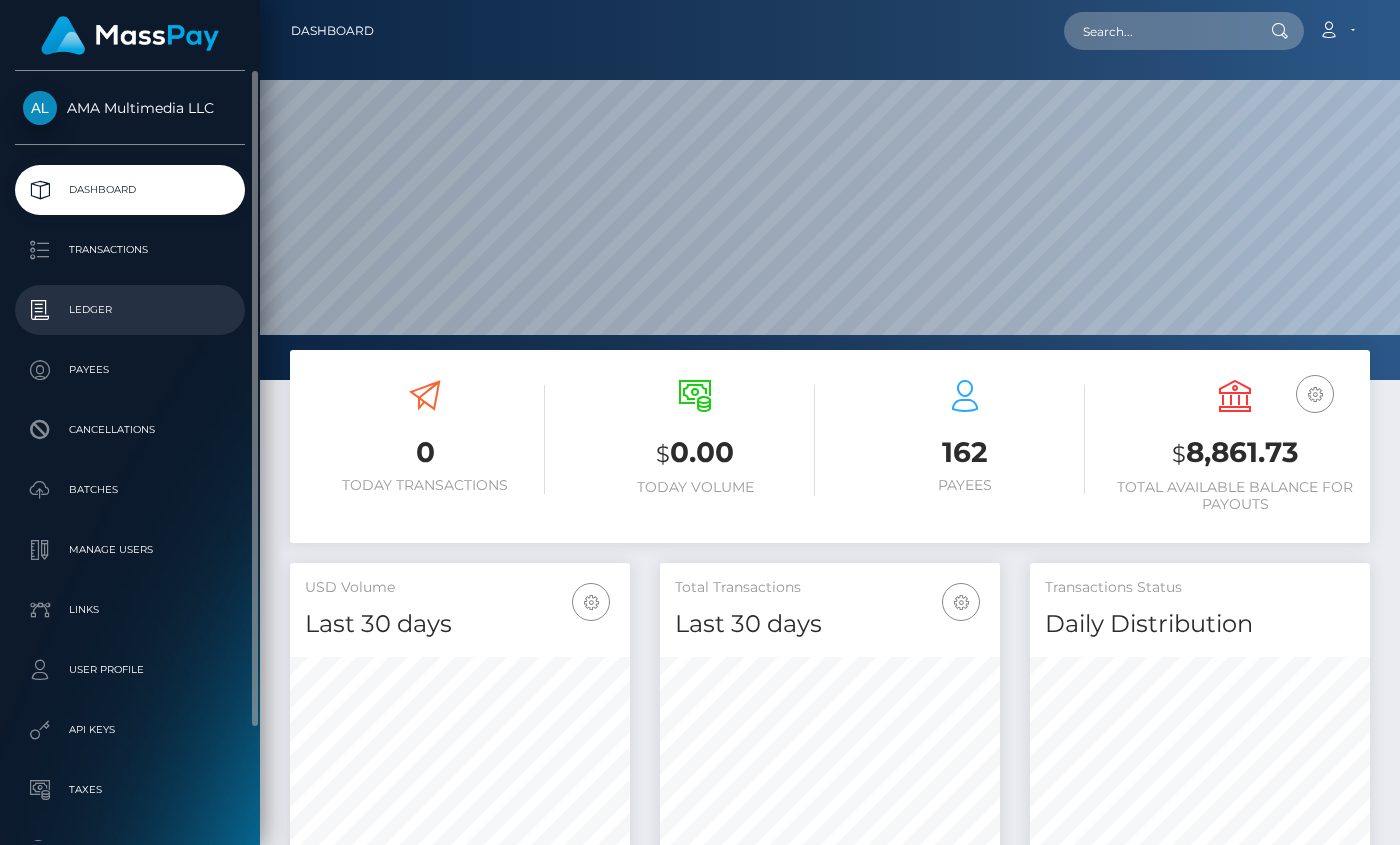 click on "Ledger" at bounding box center [130, 310] 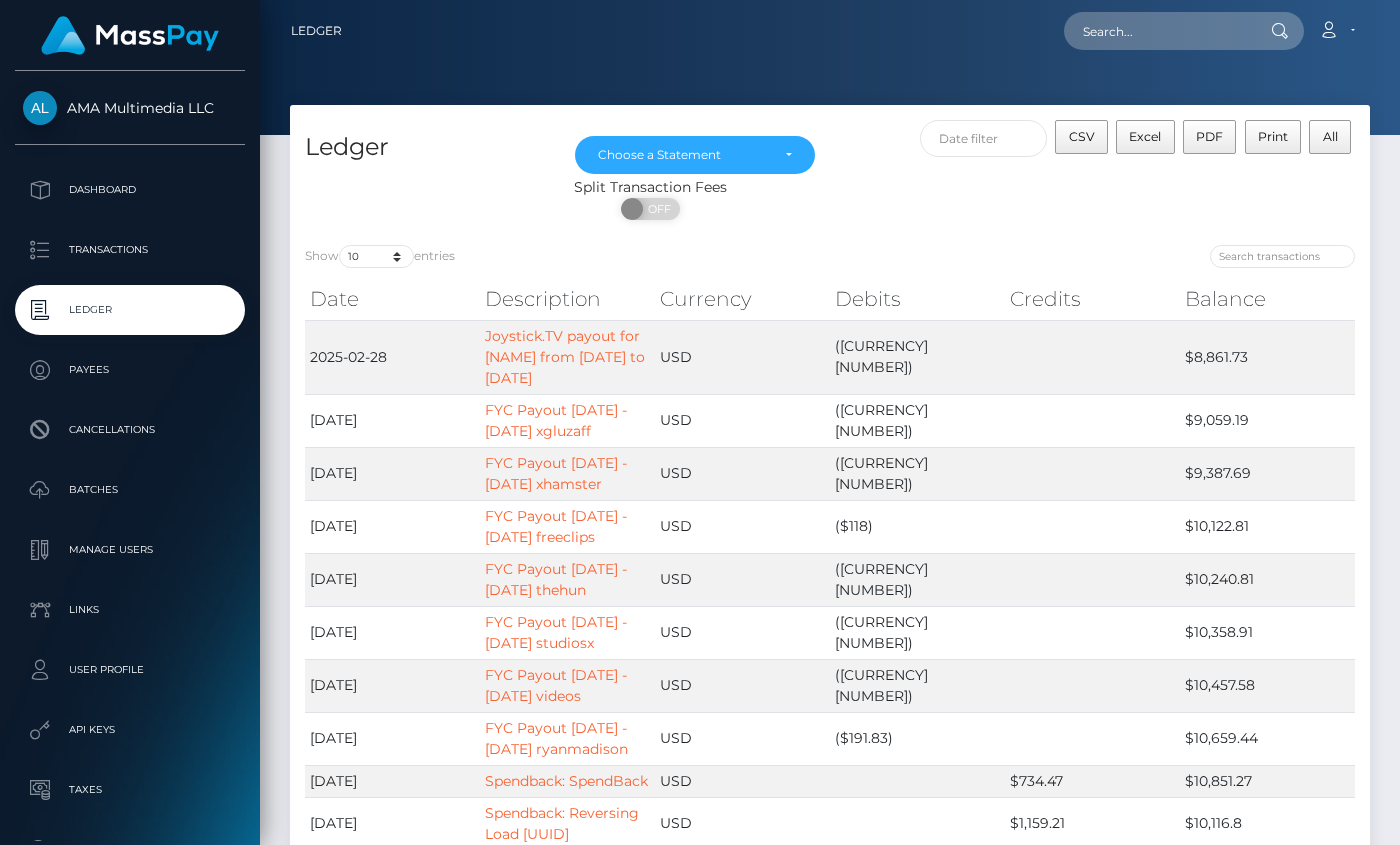 scroll, scrollTop: 0, scrollLeft: 0, axis: both 